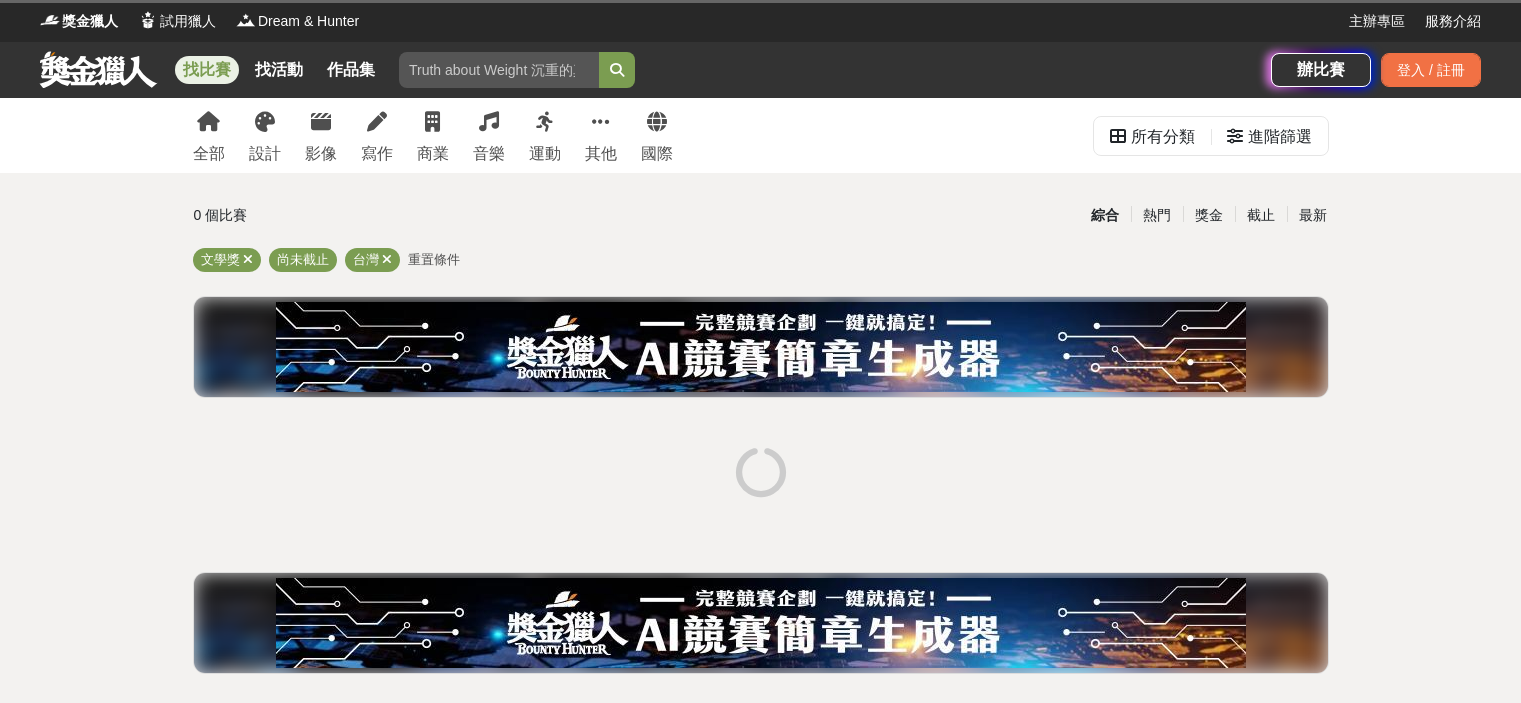 scroll, scrollTop: 0, scrollLeft: 0, axis: both 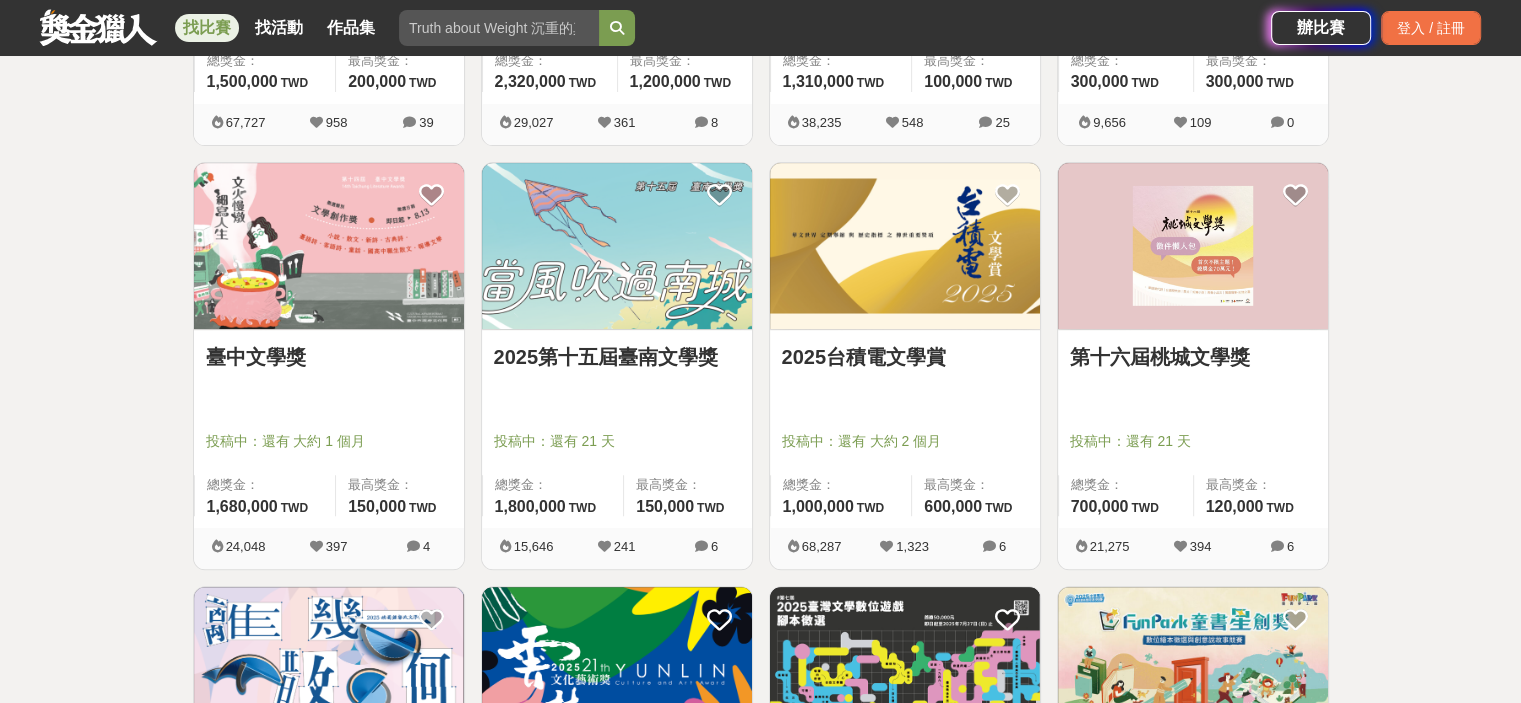 click at bounding box center (905, 246) 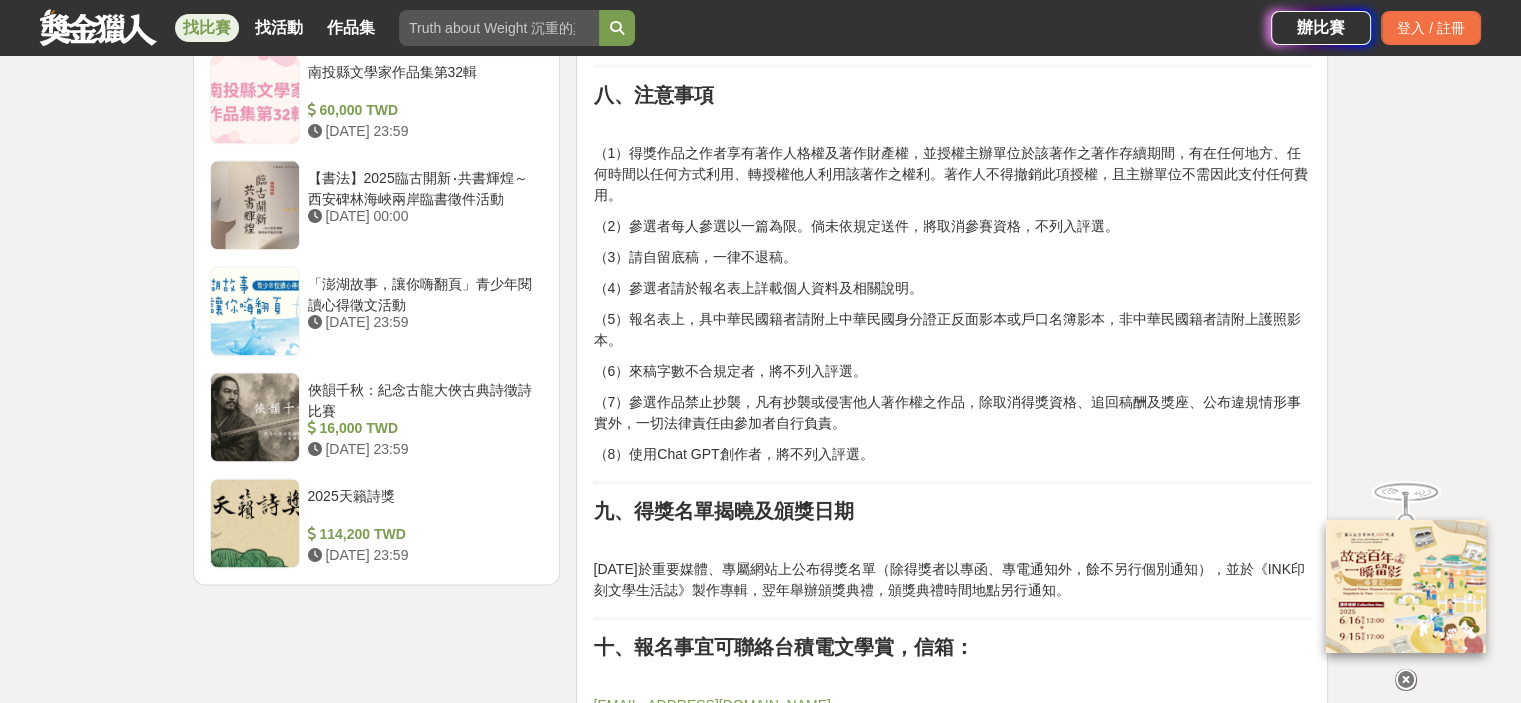 scroll, scrollTop: 2566, scrollLeft: 0, axis: vertical 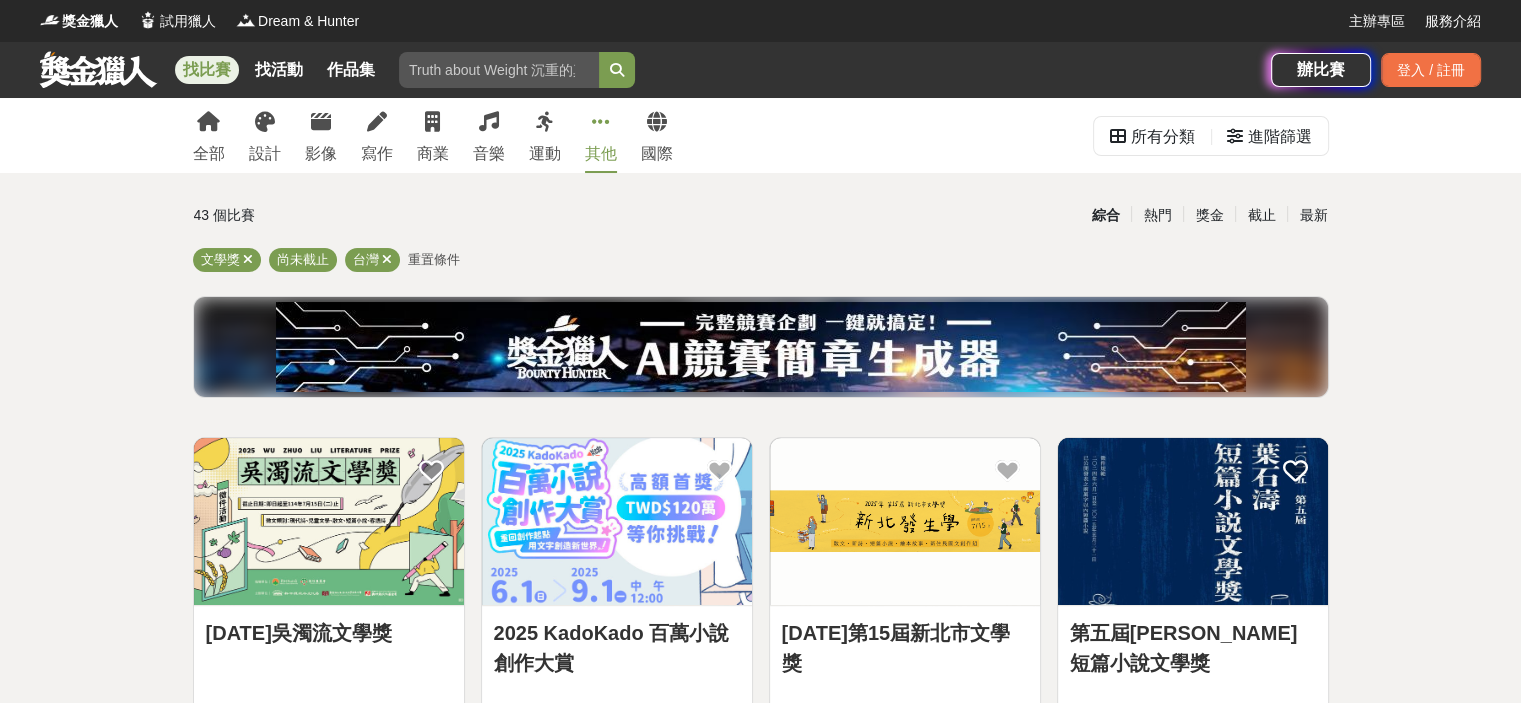 click on "其他" at bounding box center (601, 135) 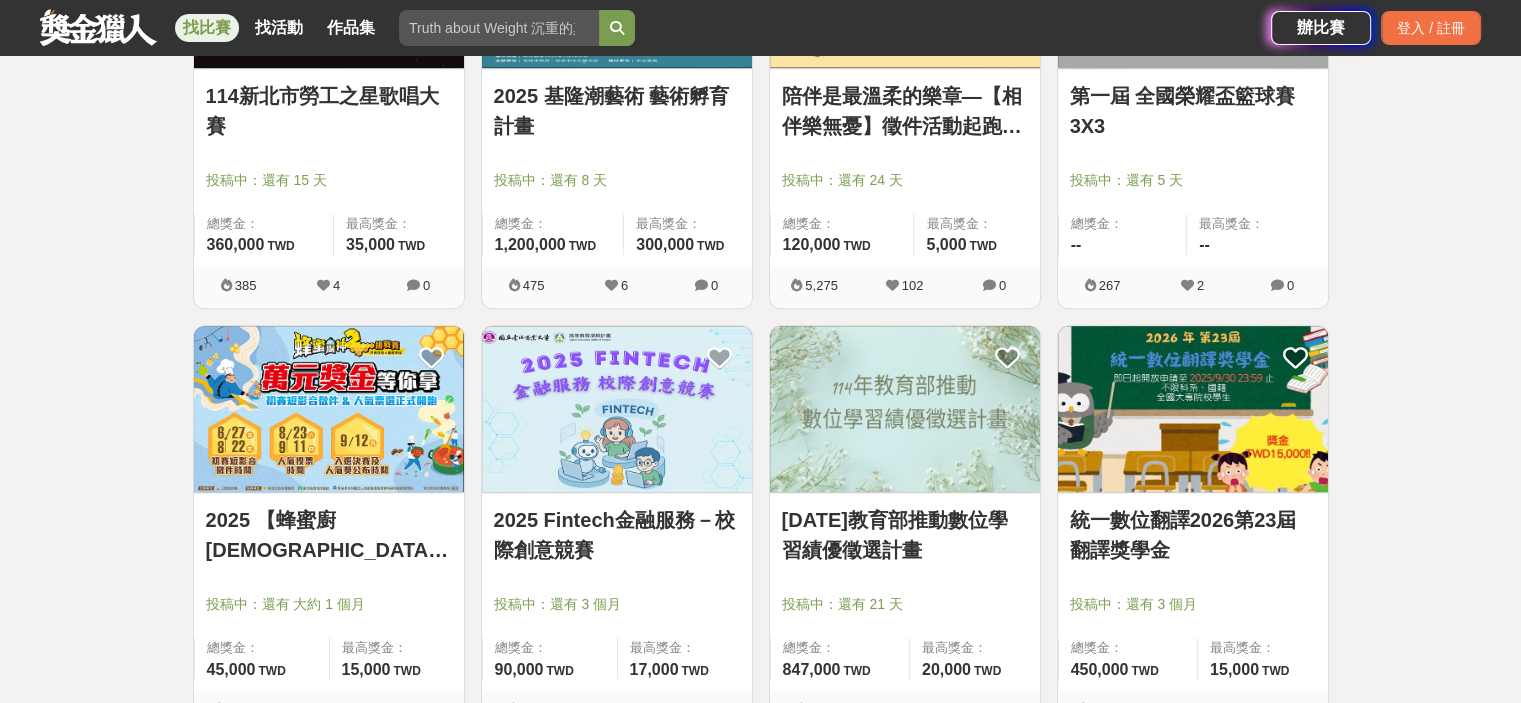 scroll, scrollTop: 1866, scrollLeft: 0, axis: vertical 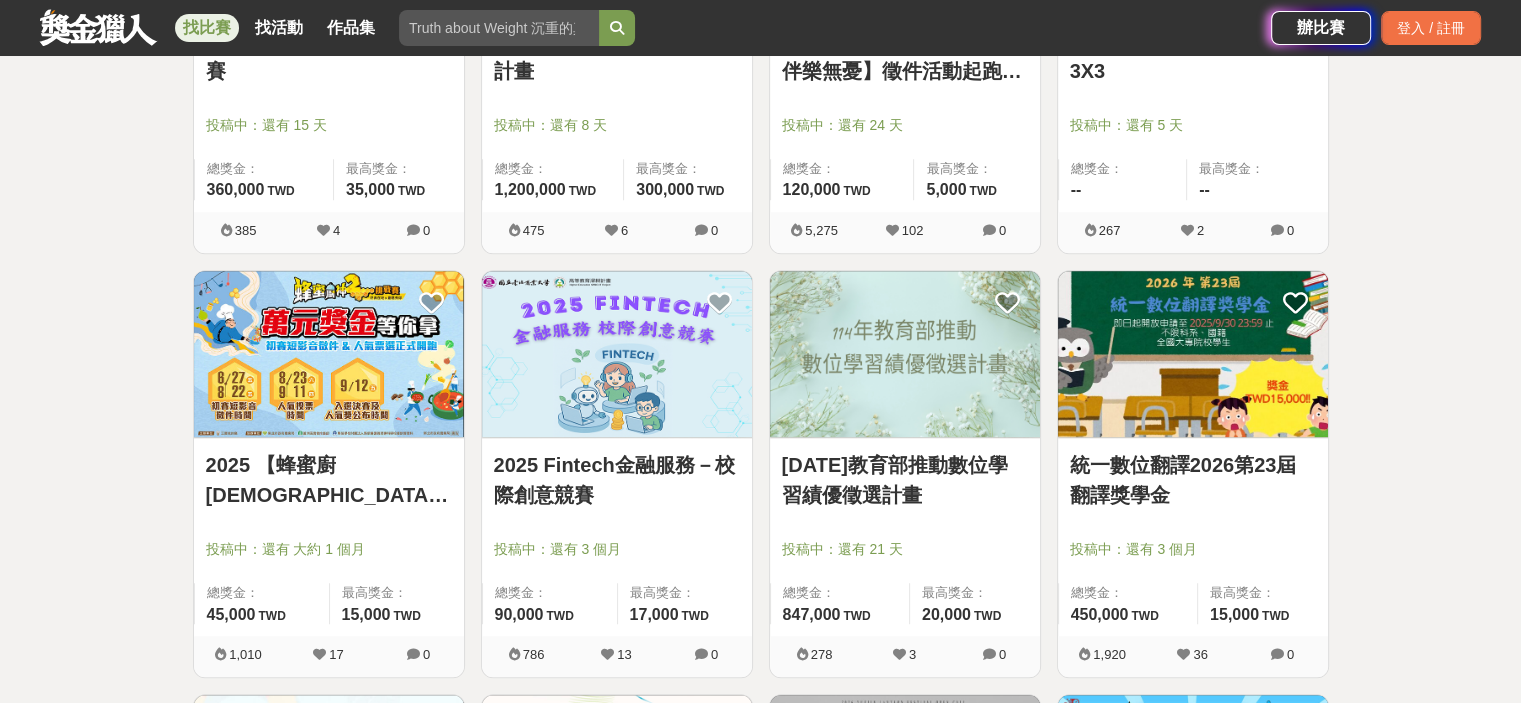 click at bounding box center [1193, 354] 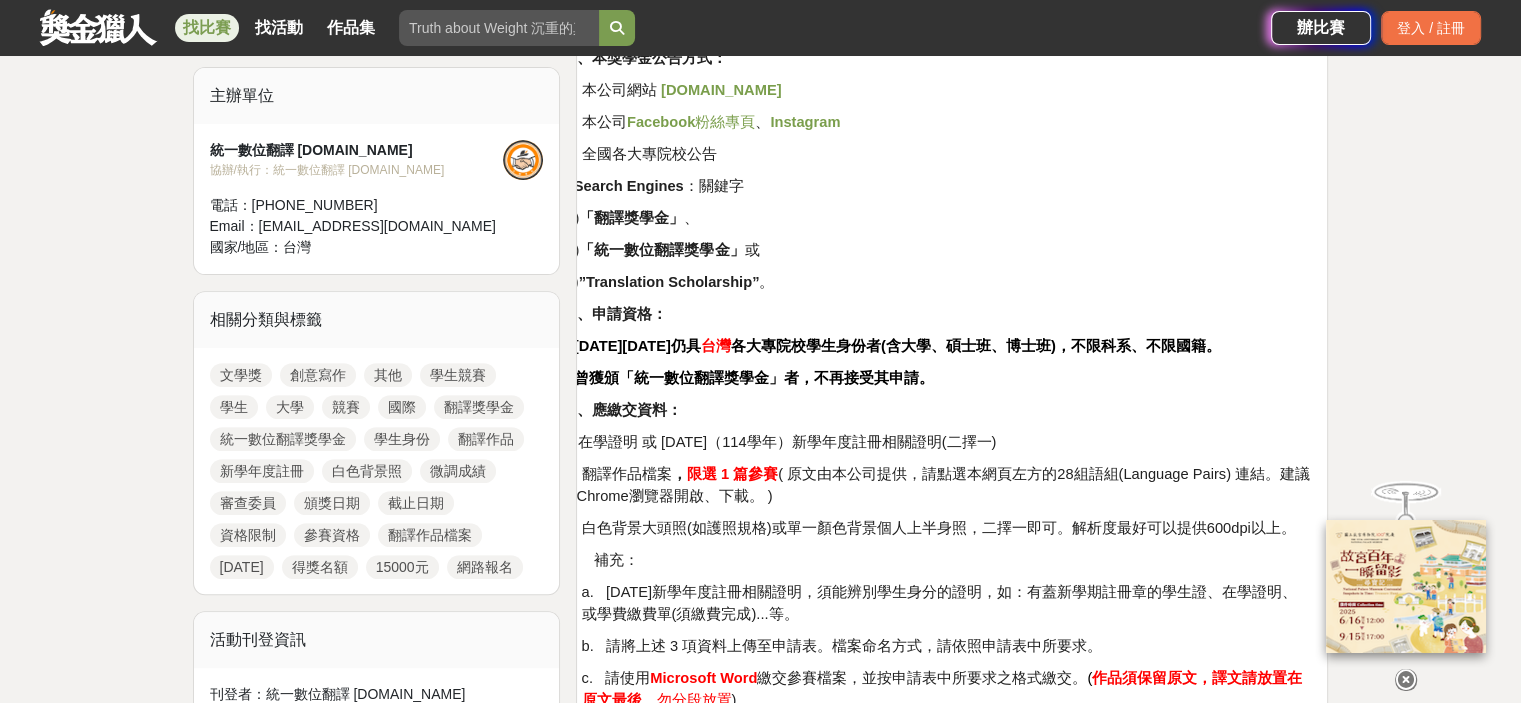 scroll, scrollTop: 700, scrollLeft: 0, axis: vertical 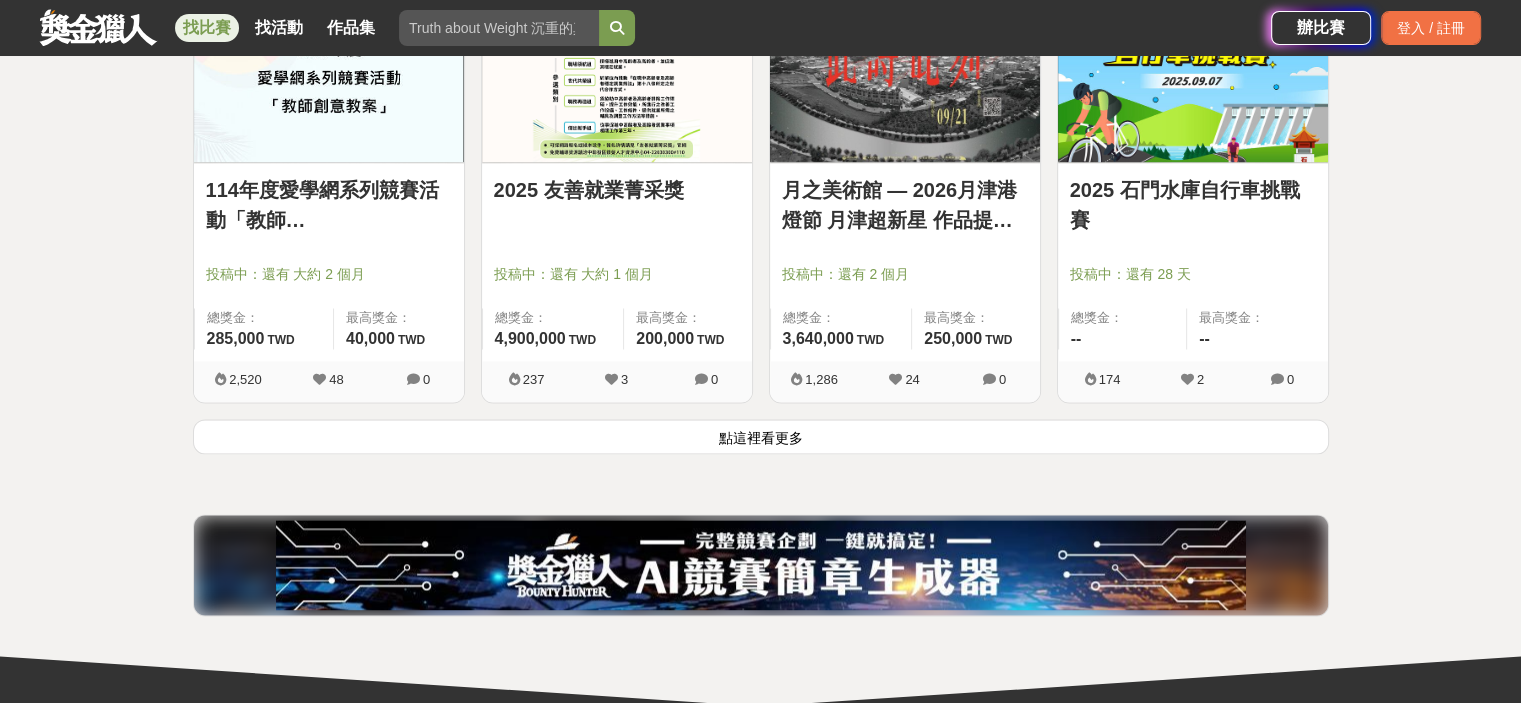 click on "114年度愛學網系列競賽活動「教師[DEMOGRAPHIC_DATA]」 投稿中：還有 大約 2 個月 總獎金： 285,000 285,000 TWD 最高獎金： 40,000 TWD" at bounding box center (329, 262) 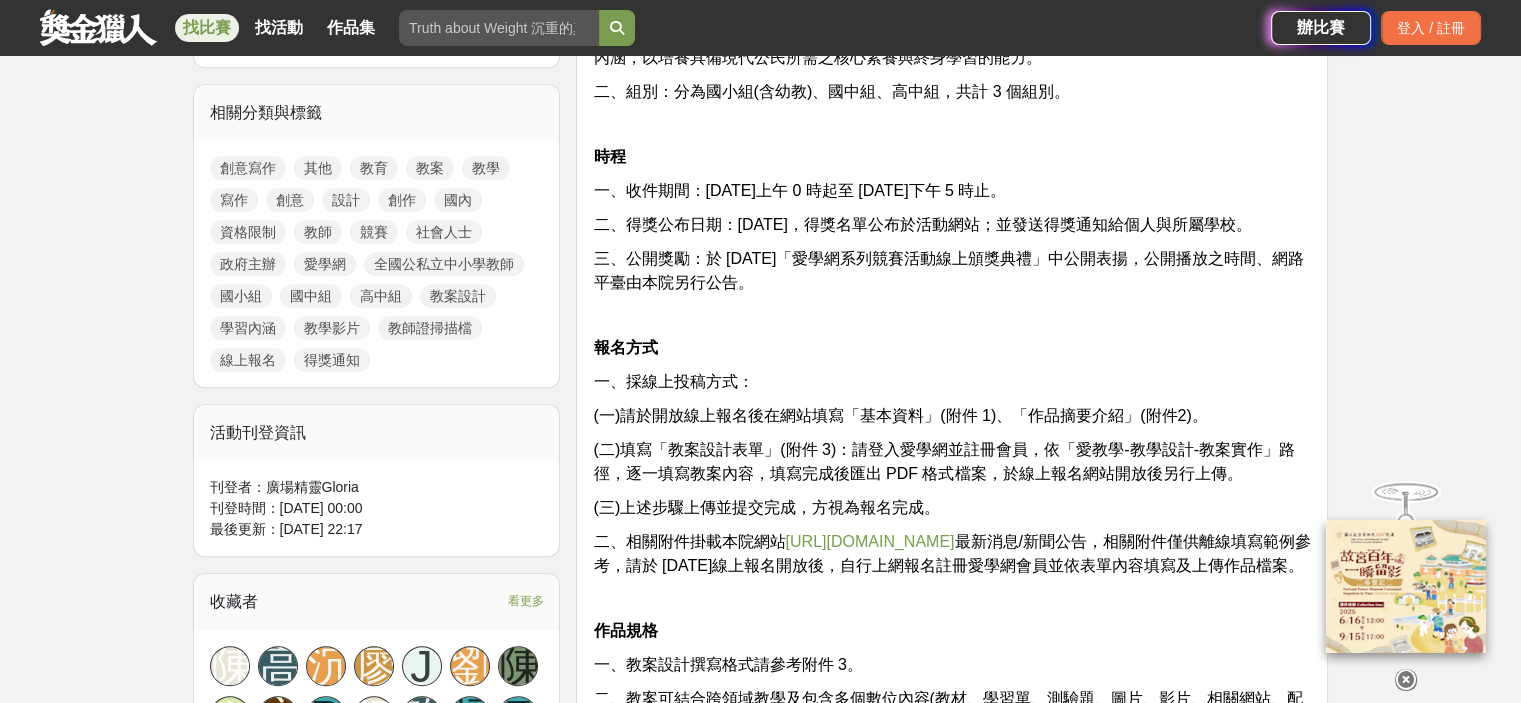scroll, scrollTop: 1166, scrollLeft: 0, axis: vertical 